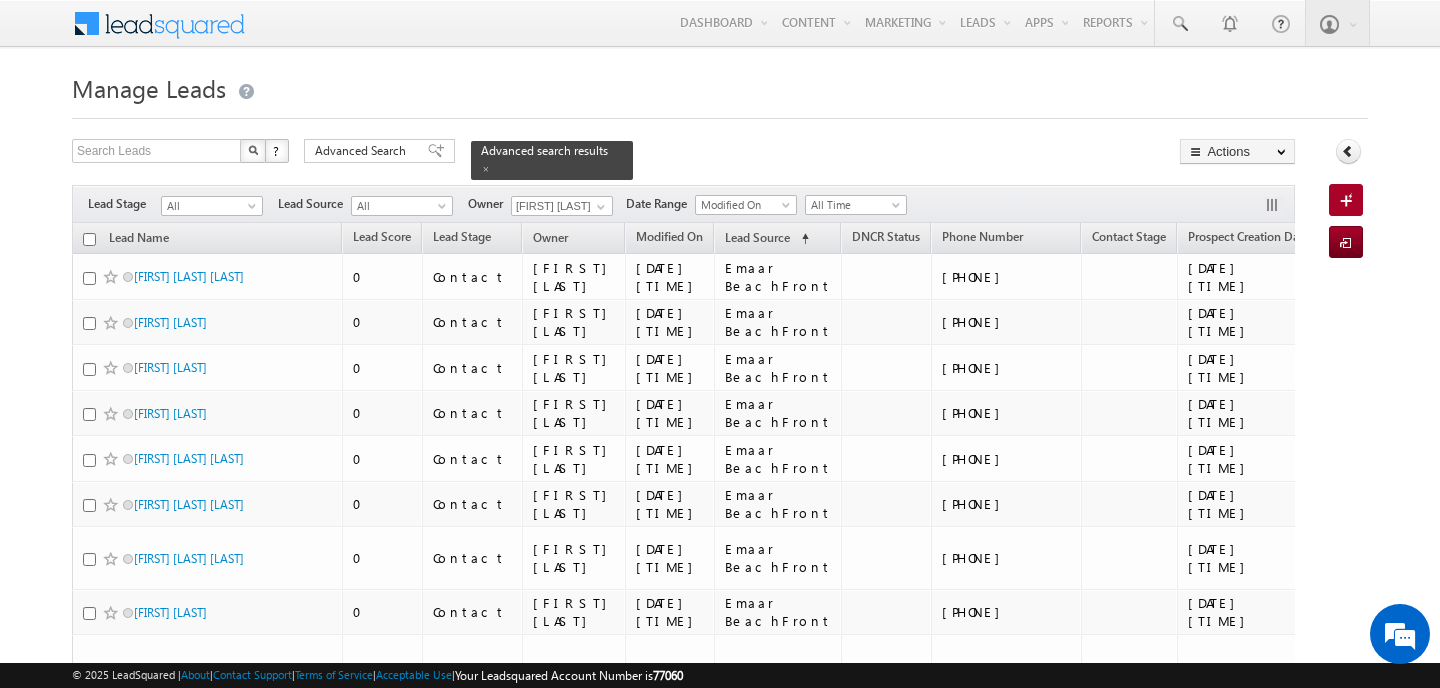 scroll, scrollTop: 0, scrollLeft: 0, axis: both 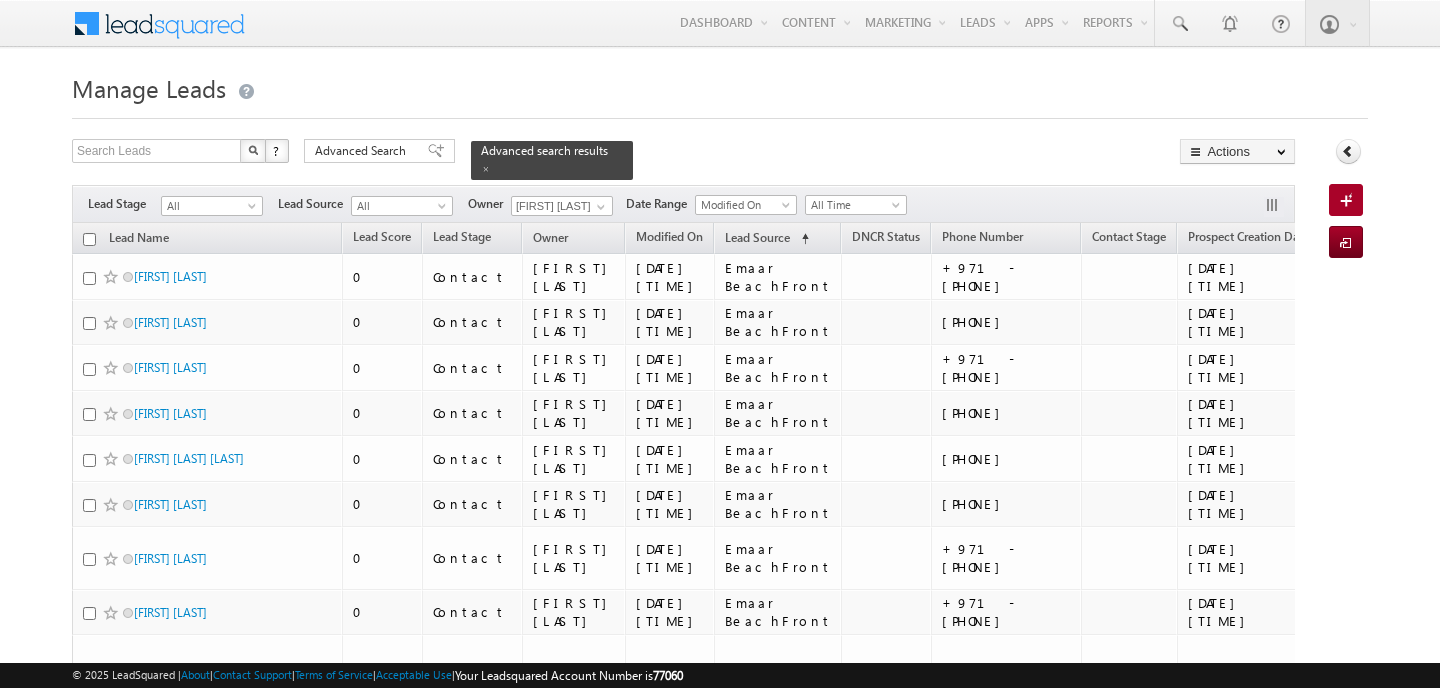 click on "Search Leads X ?   264 results found
Advanced Search
Advanced Search
Advanced search results
Actions Export Leads Reset all Filters
Actions Export Leads Bulk Update Send Email Add to List Add Activity Add Opportunity Change Owner Change Stage" at bounding box center [683, 159] 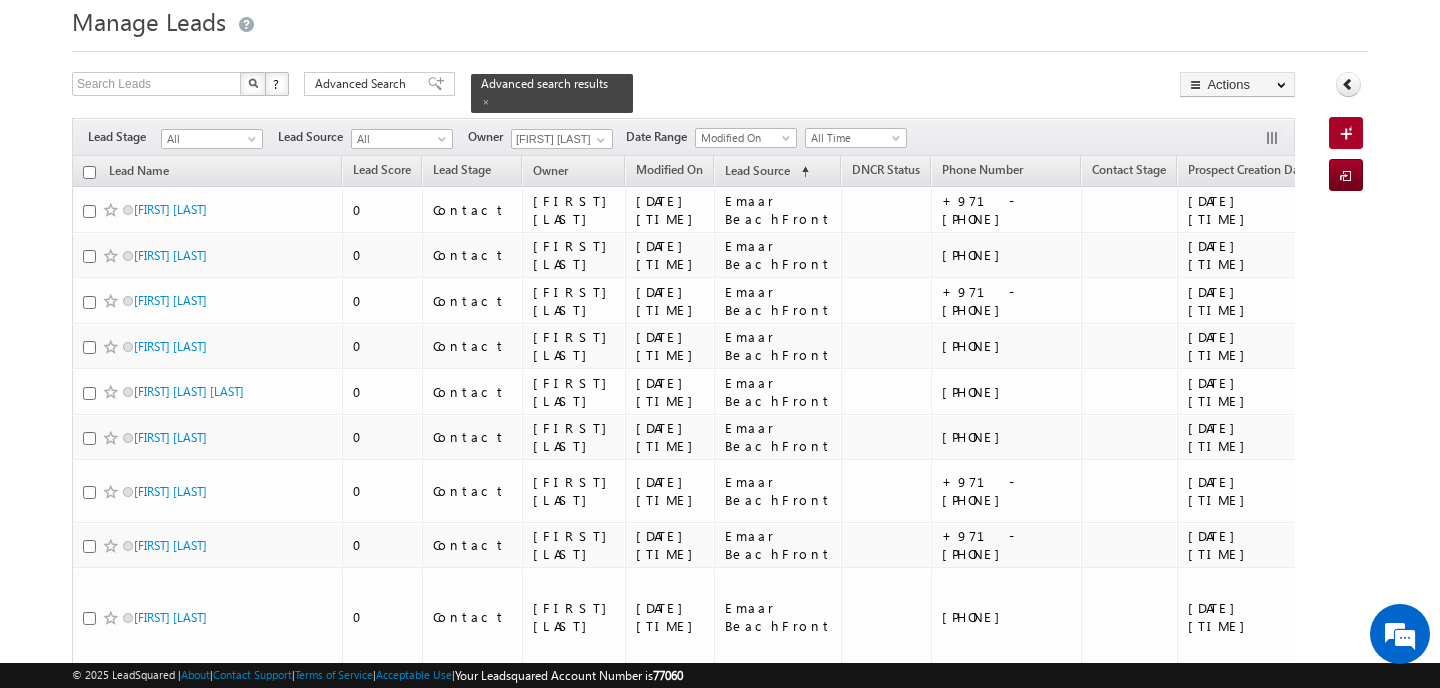 scroll, scrollTop: 0, scrollLeft: 0, axis: both 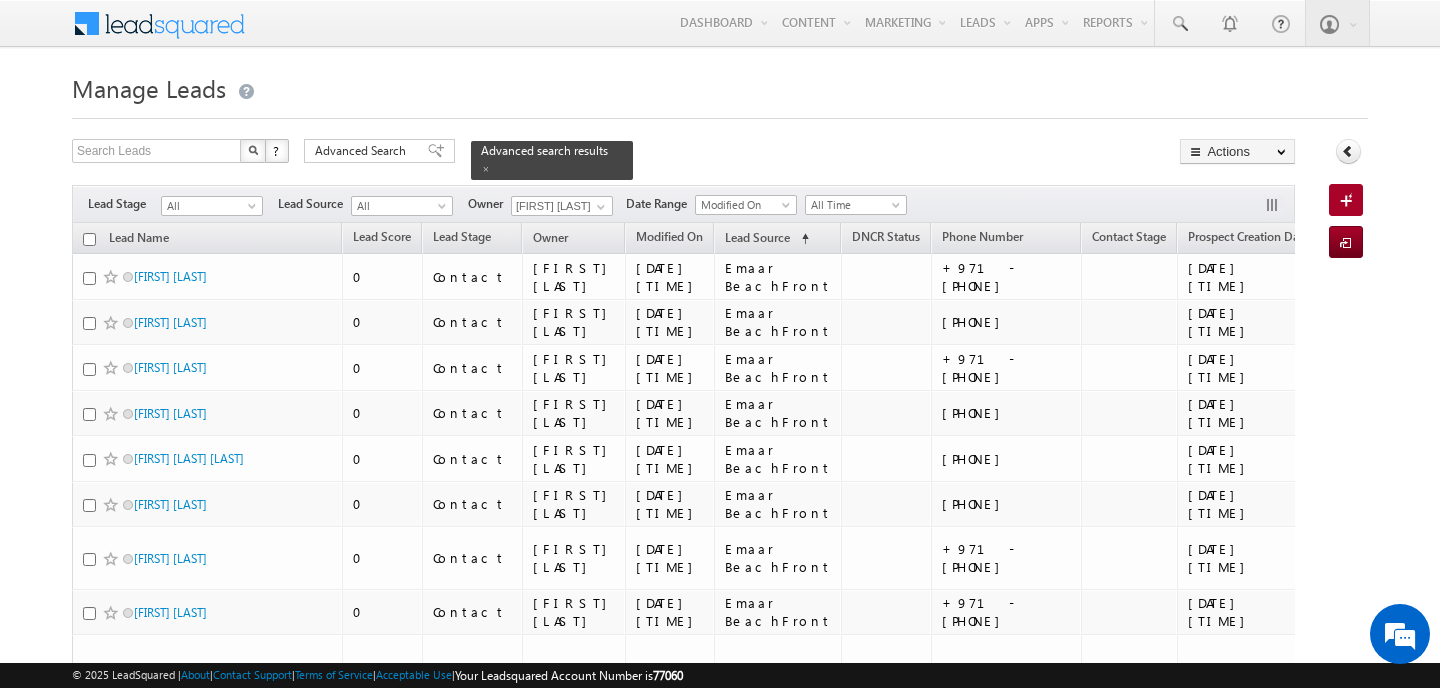 click at bounding box center (89, 239) 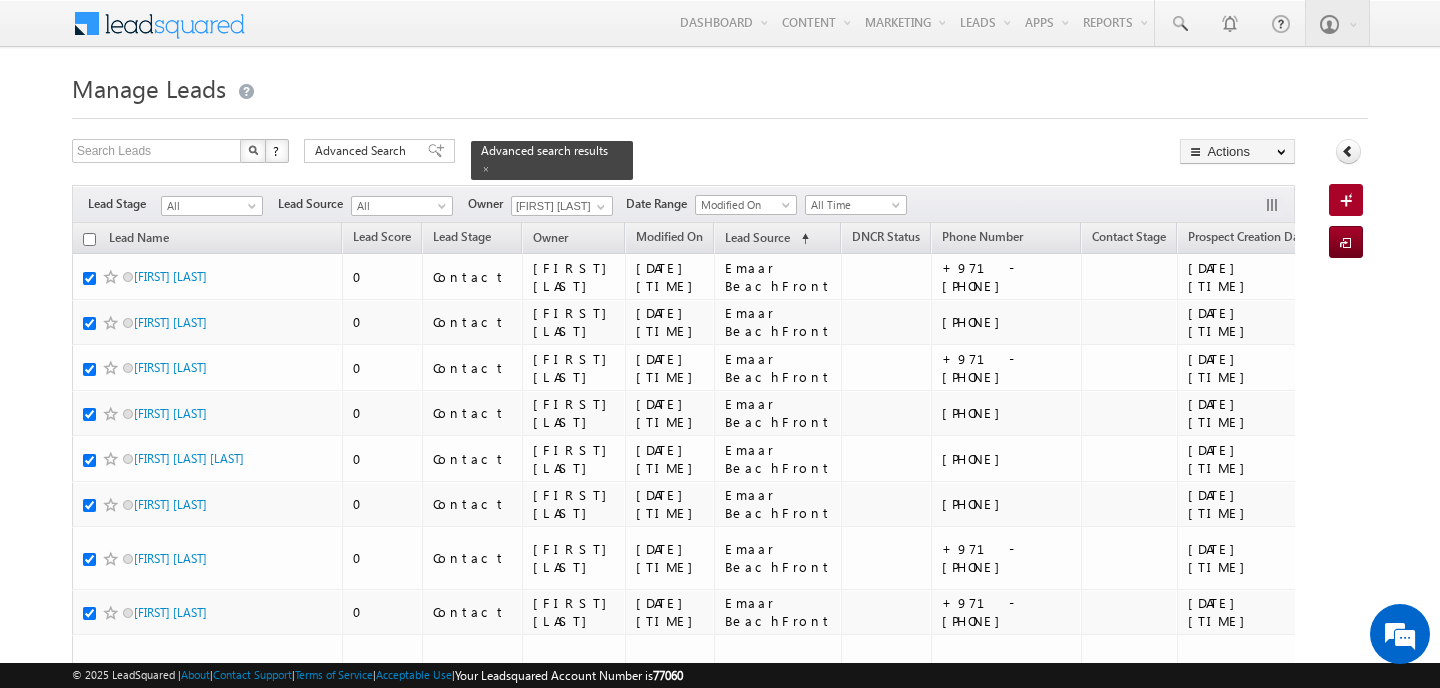 checkbox on "true" 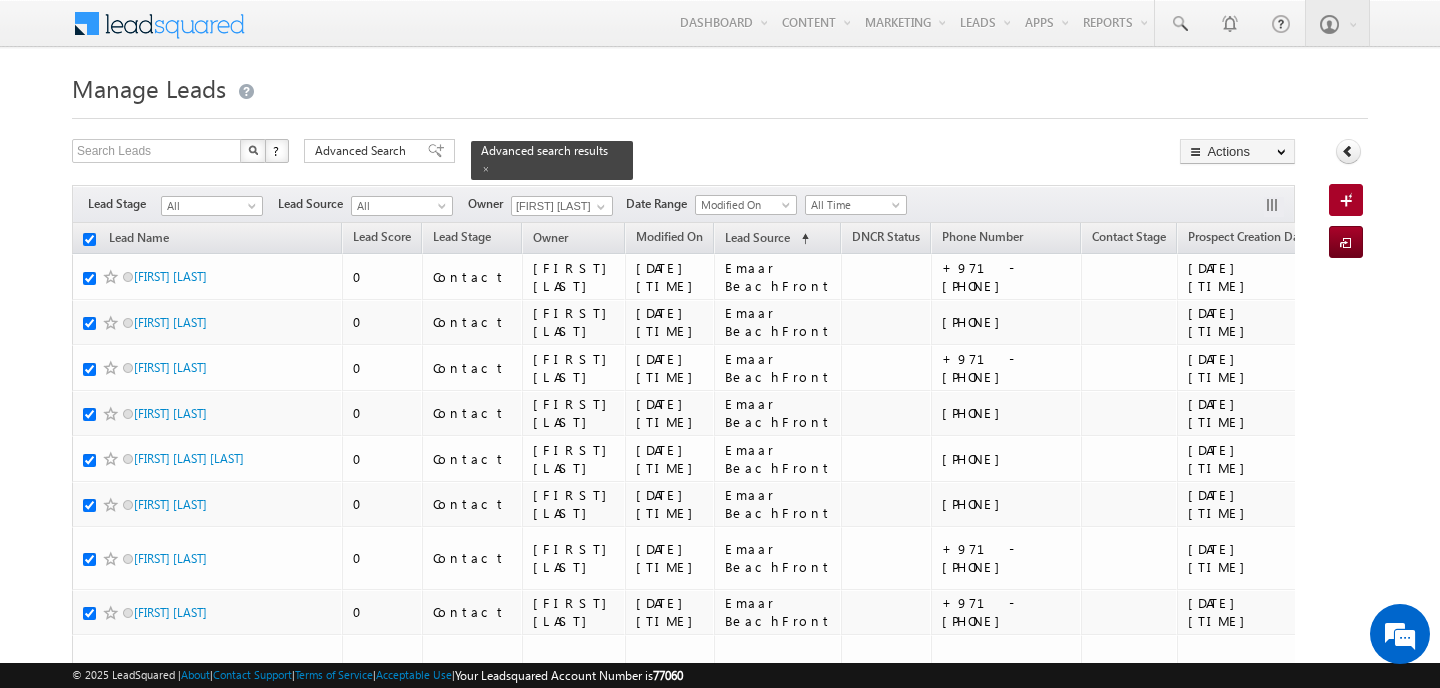 checkbox on "true" 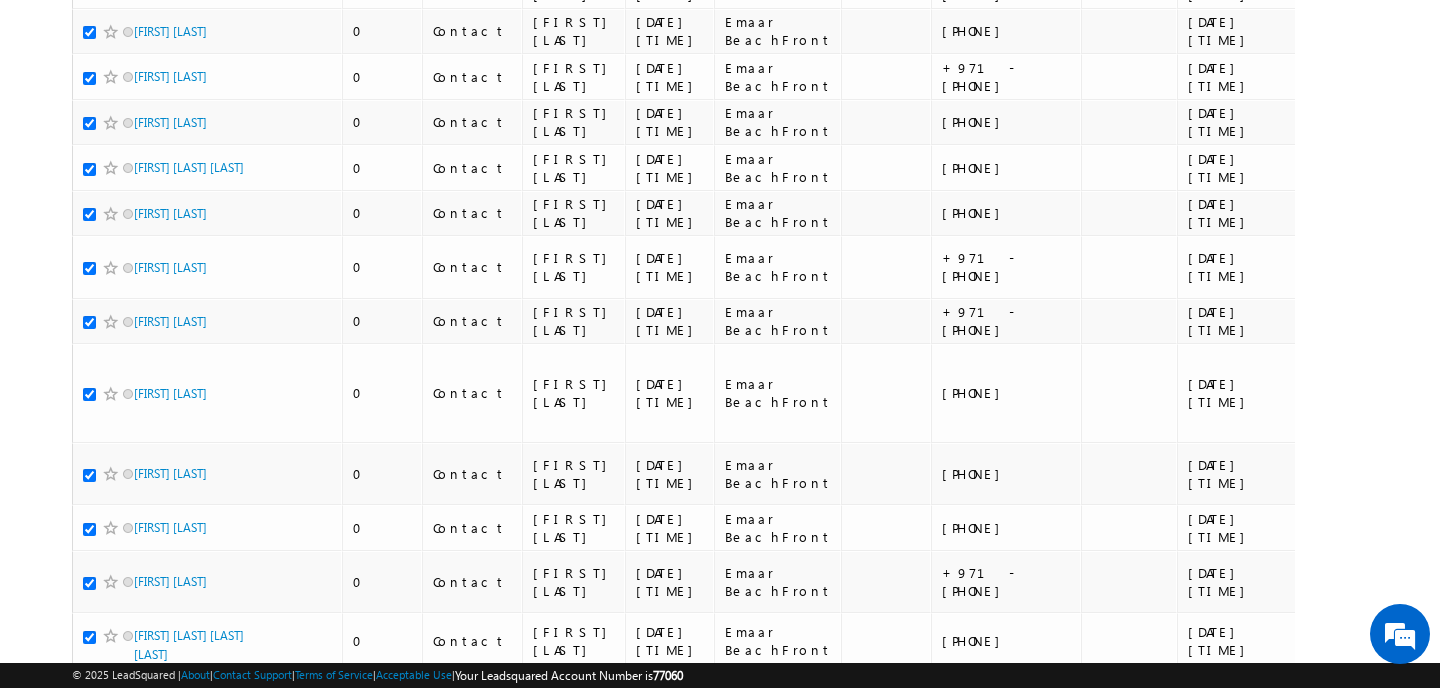 scroll, scrollTop: 0, scrollLeft: 0, axis: both 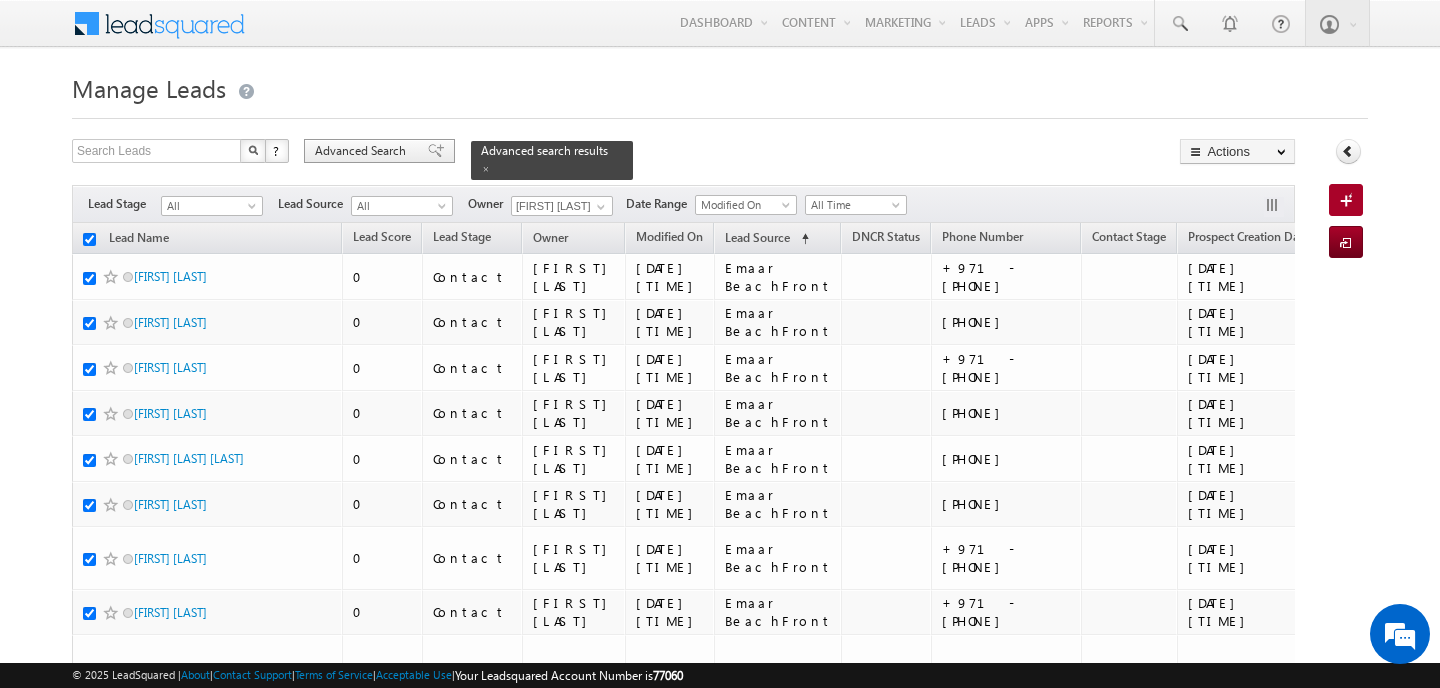 click on "Advanced Search" at bounding box center (363, 151) 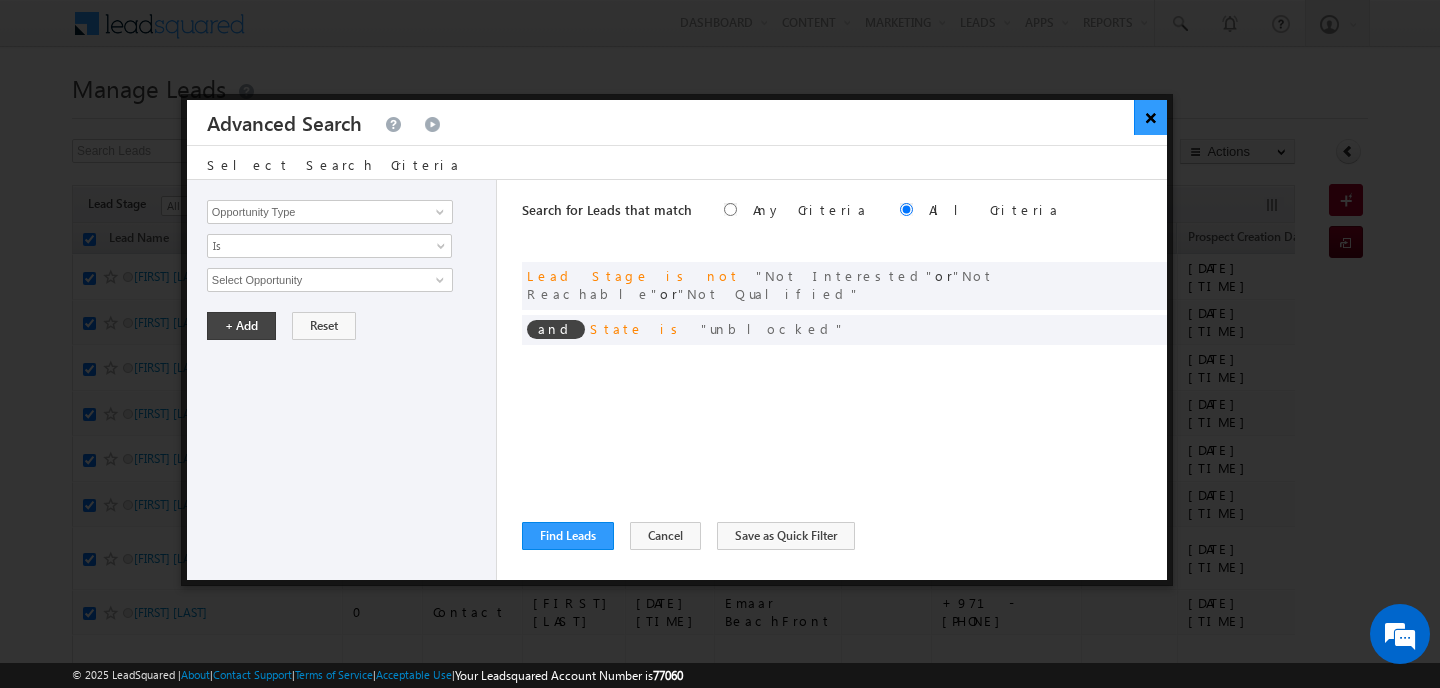 click on "×" at bounding box center (1150, 117) 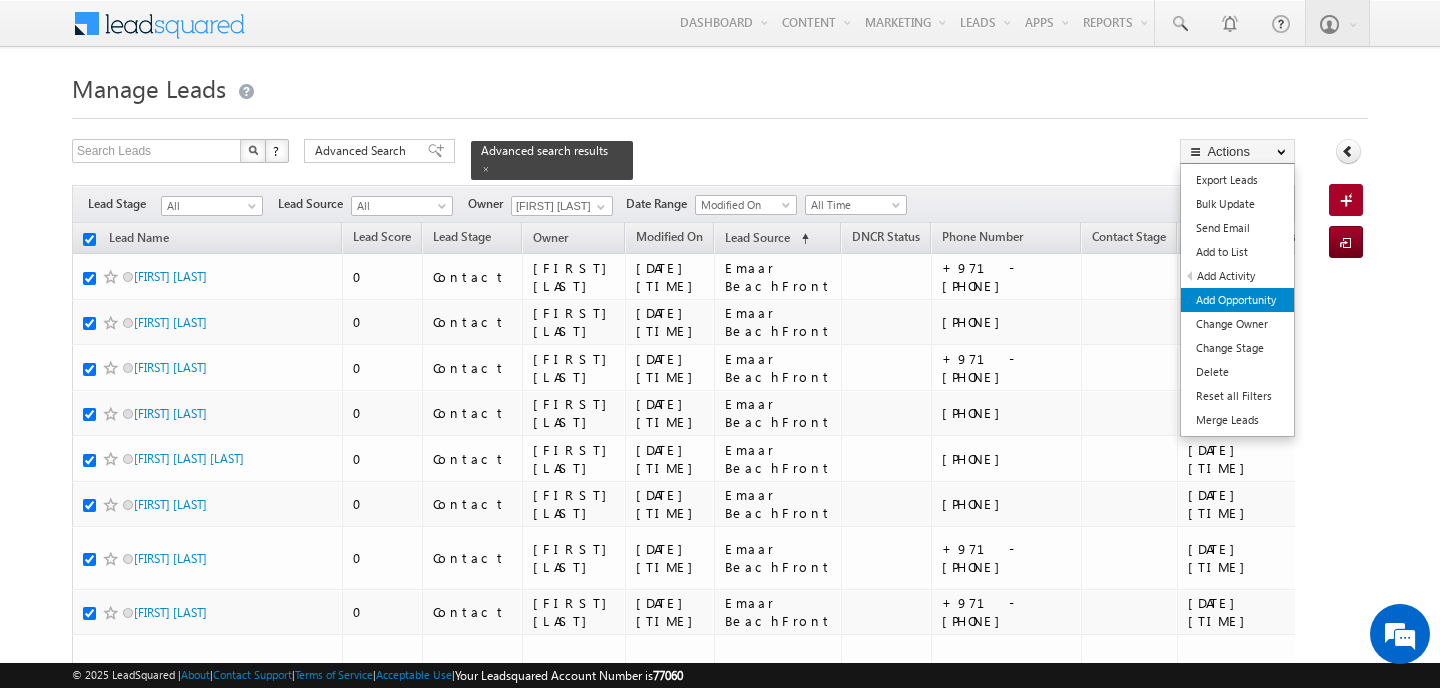 scroll, scrollTop: 0, scrollLeft: 0, axis: both 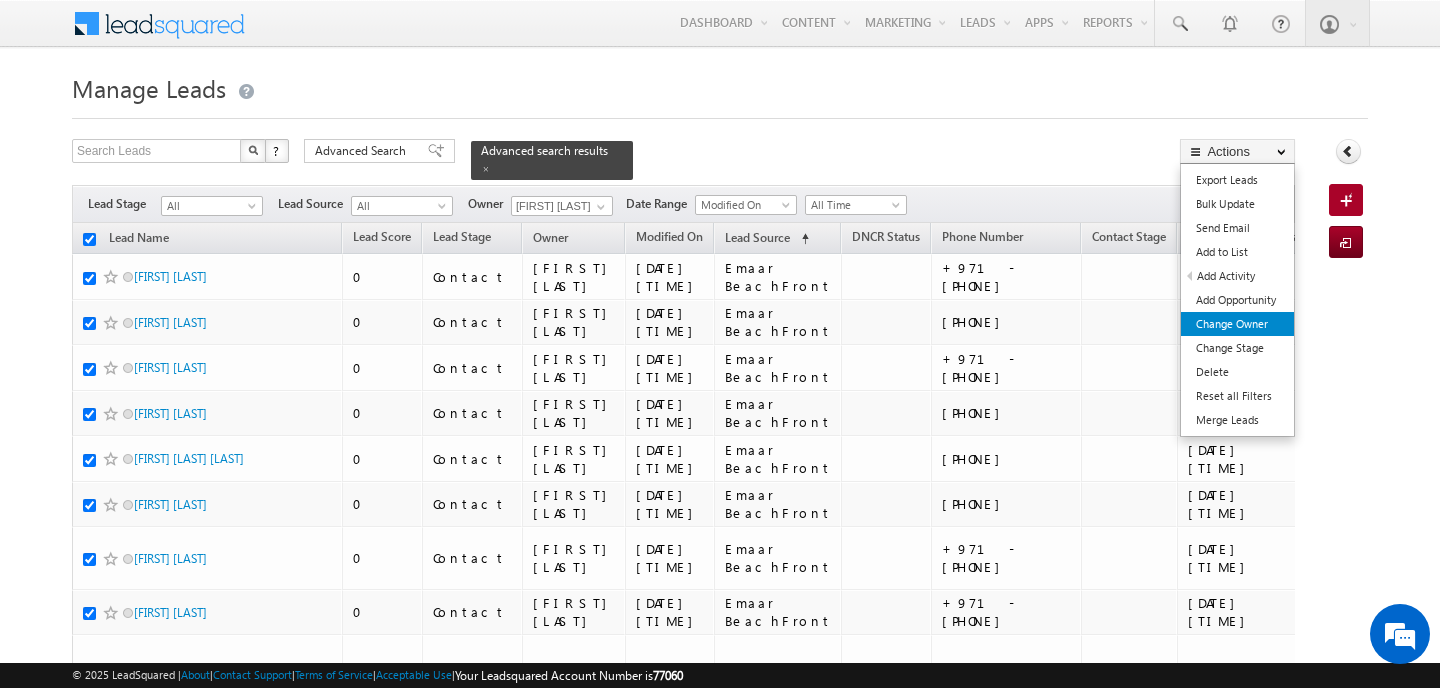 click on "Change Owner" at bounding box center (1237, 324) 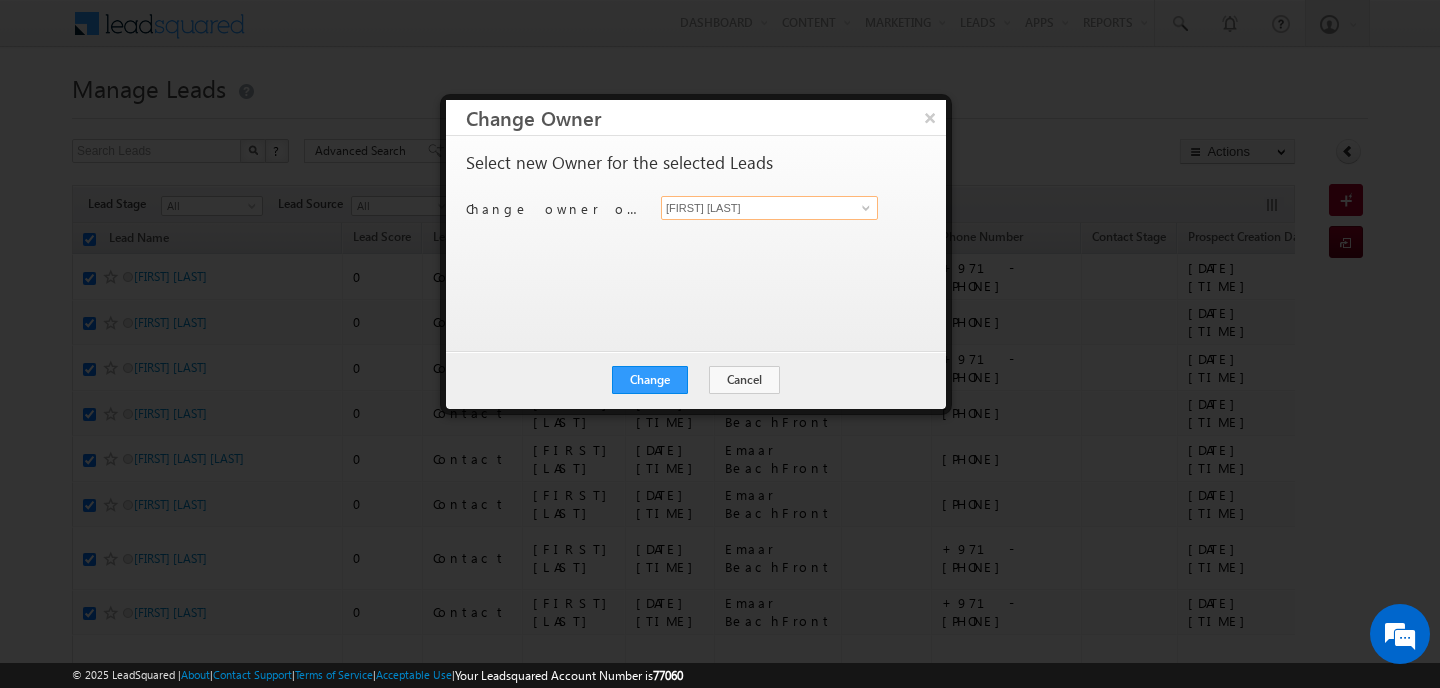 click on "[FIRST] [LAST]" at bounding box center [769, 208] 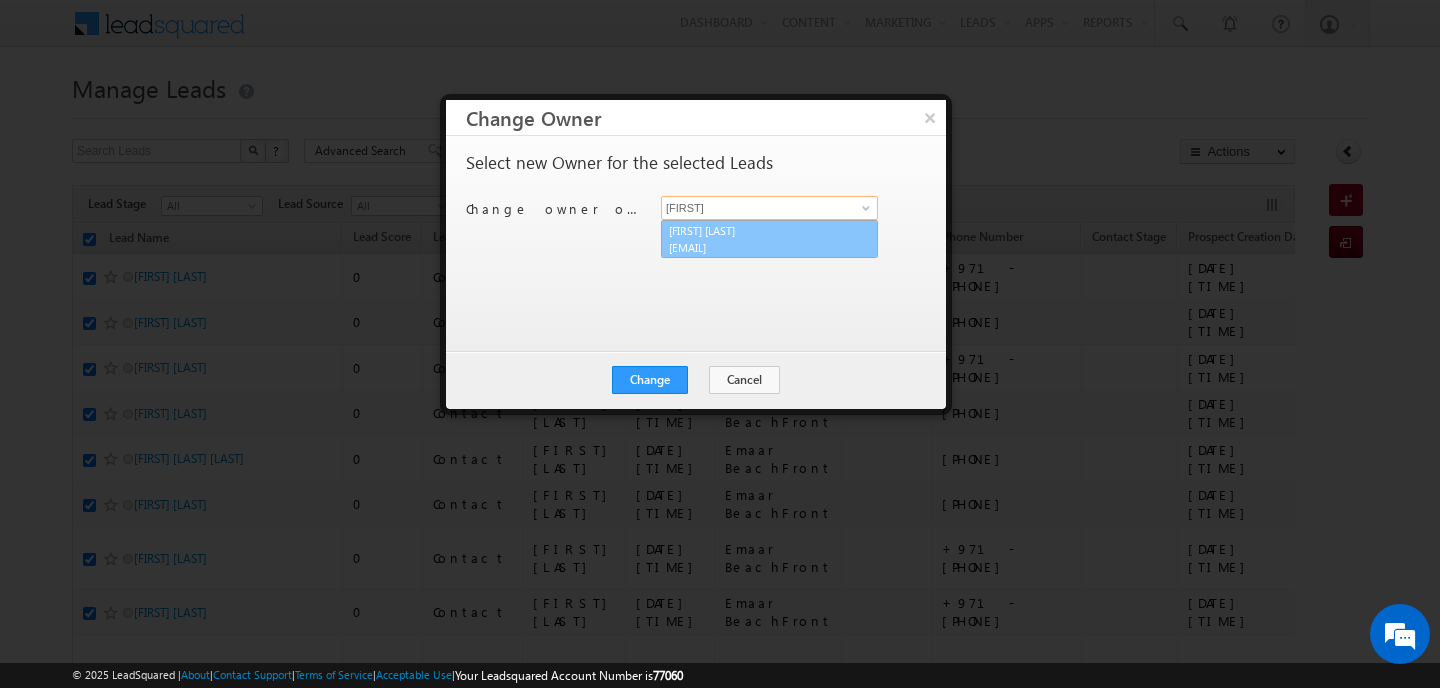 click on "joel.alfred@indglobal.ae" at bounding box center (759, 247) 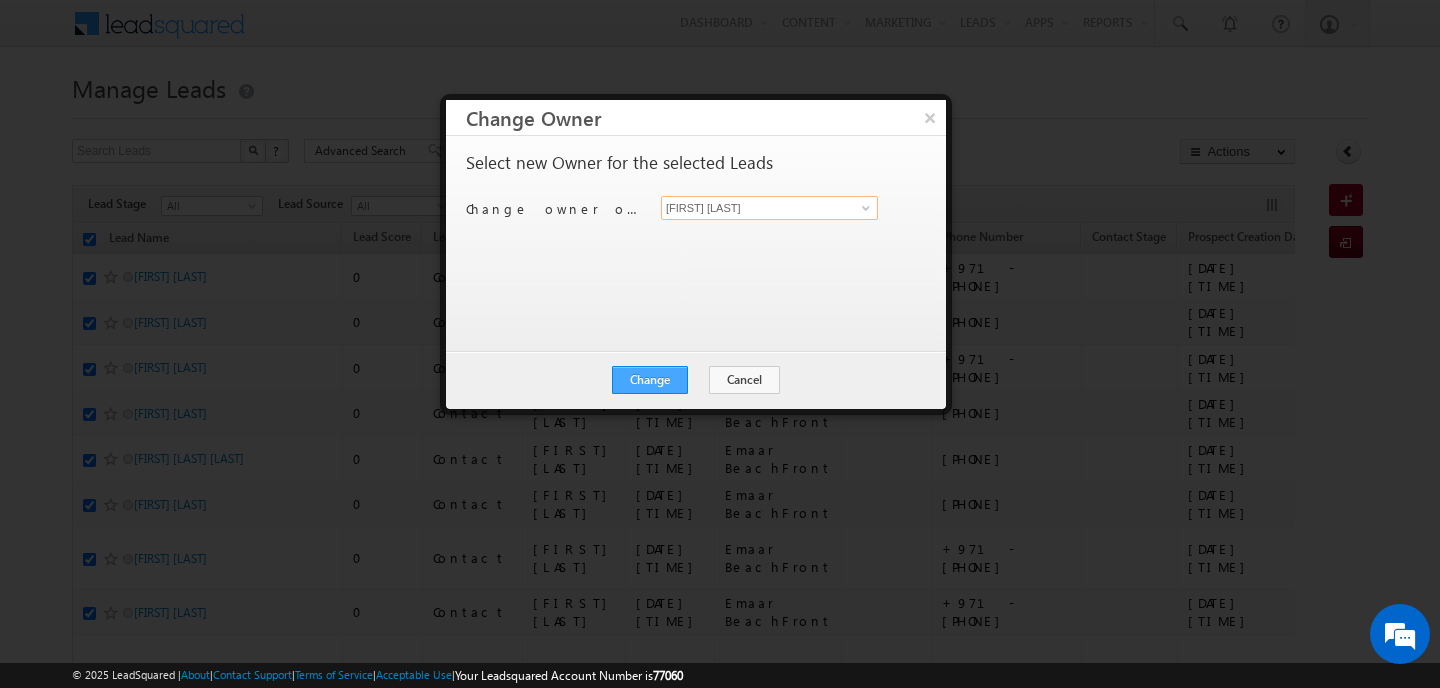 type on "joel alfred" 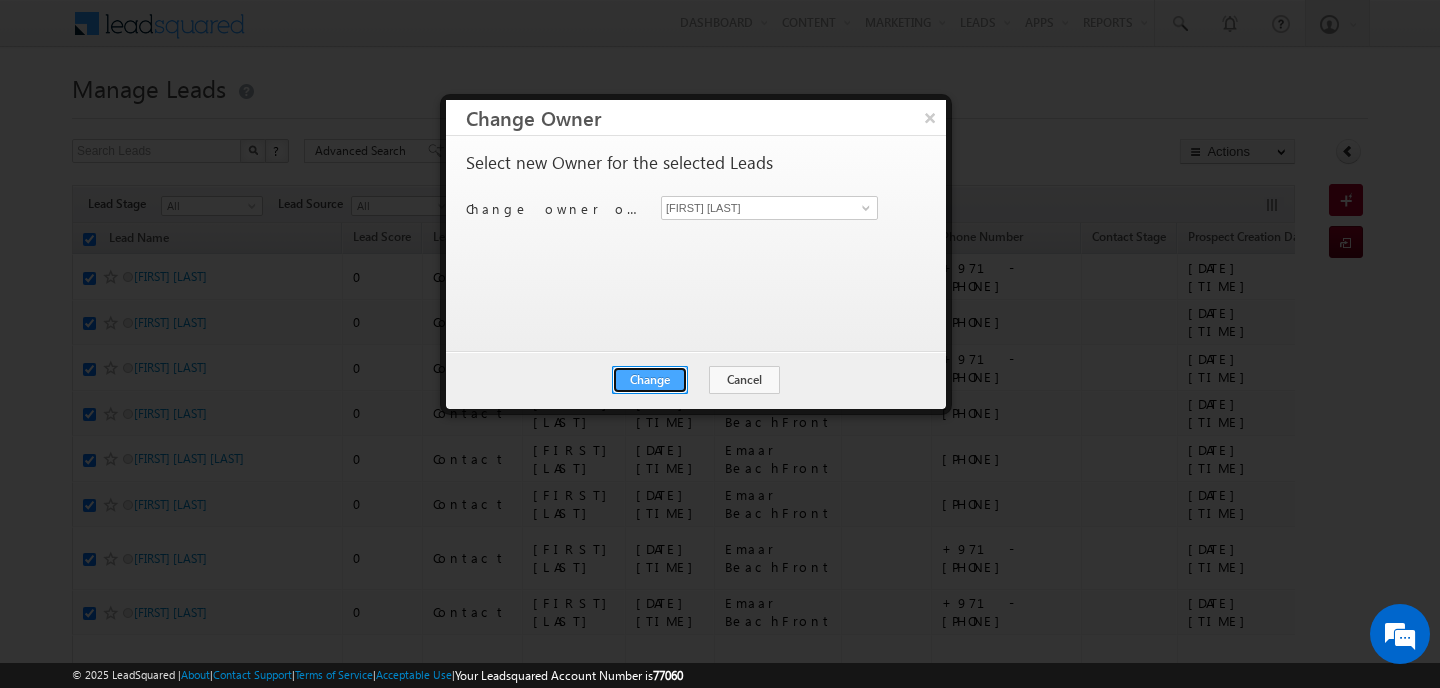 click on "Change" at bounding box center [650, 380] 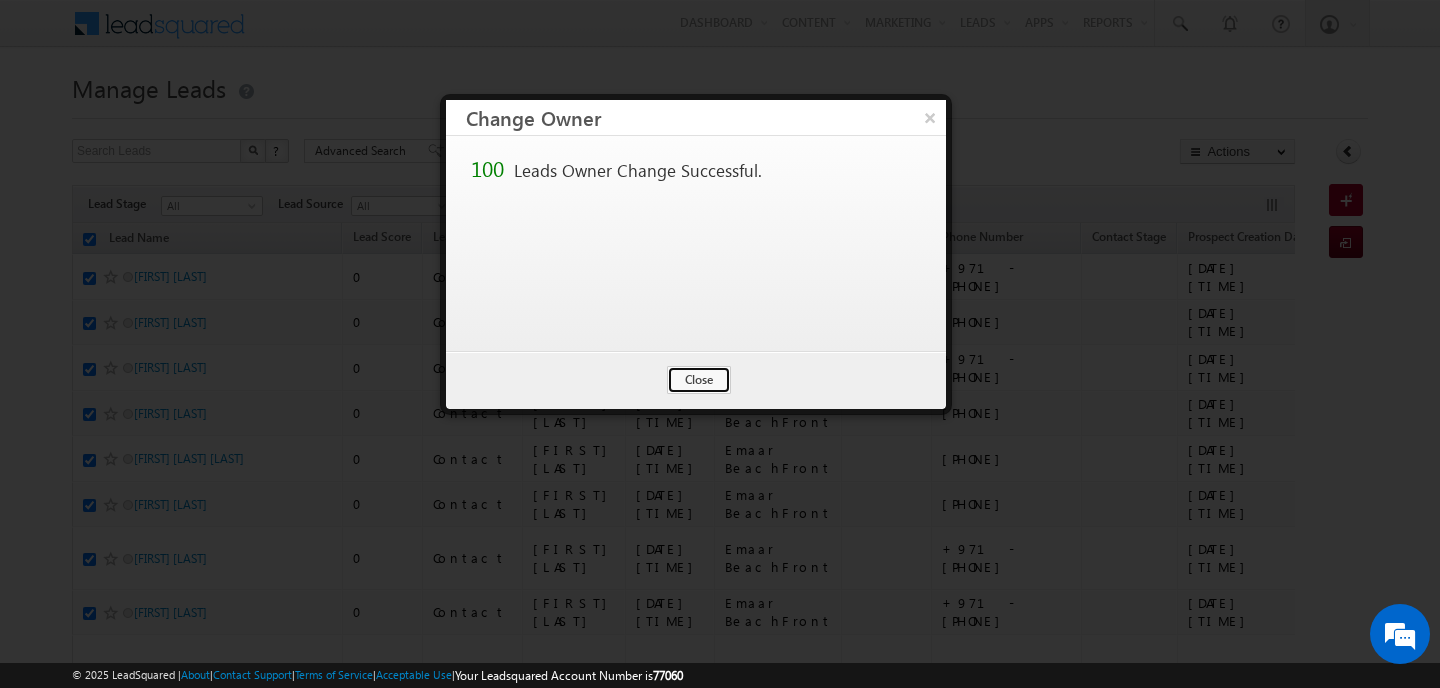 click on "Close" at bounding box center (699, 380) 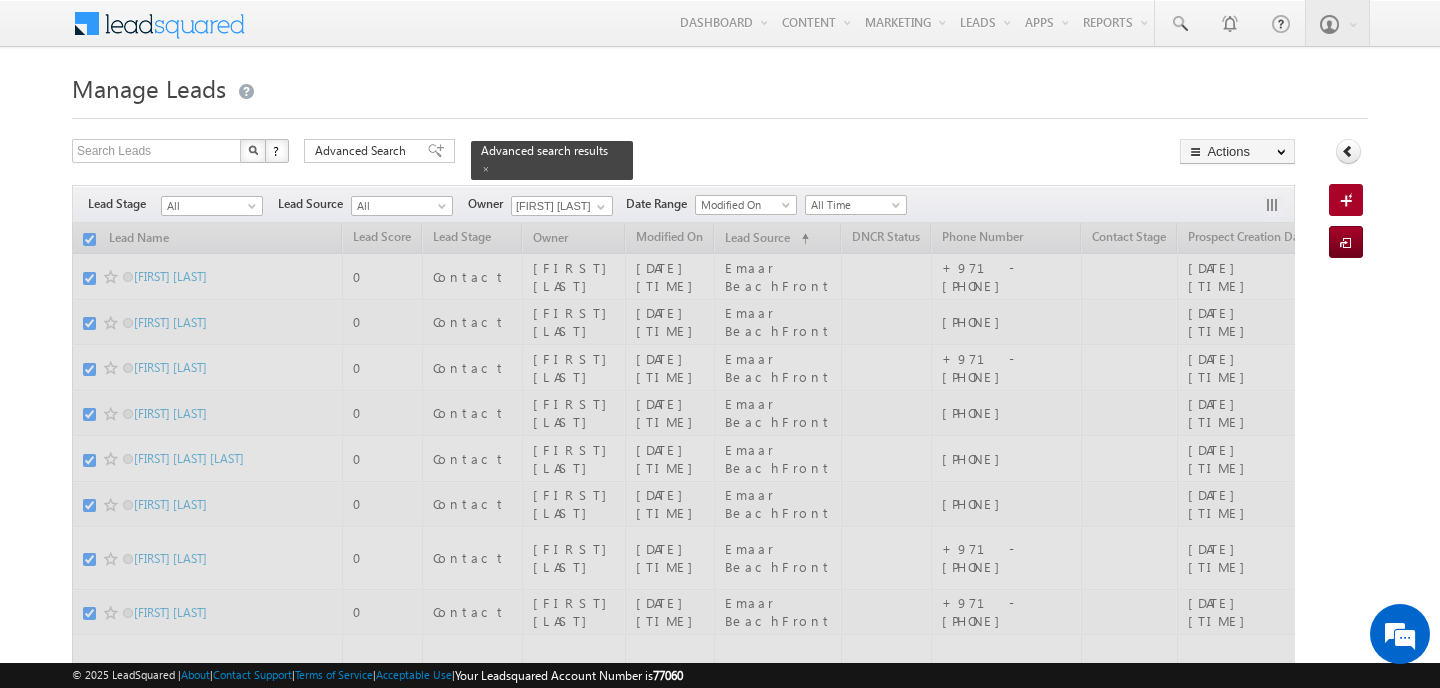 checkbox on "false" 